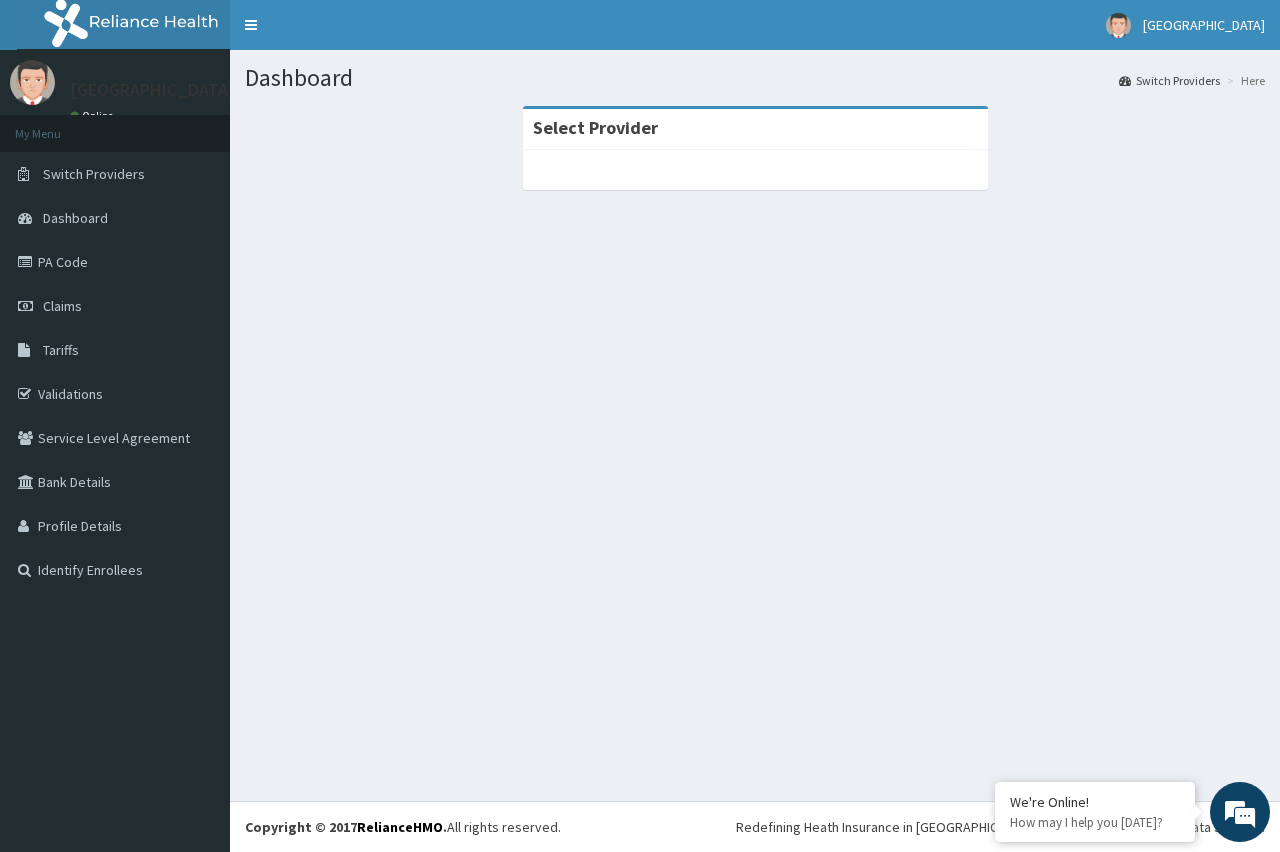 scroll, scrollTop: 0, scrollLeft: 0, axis: both 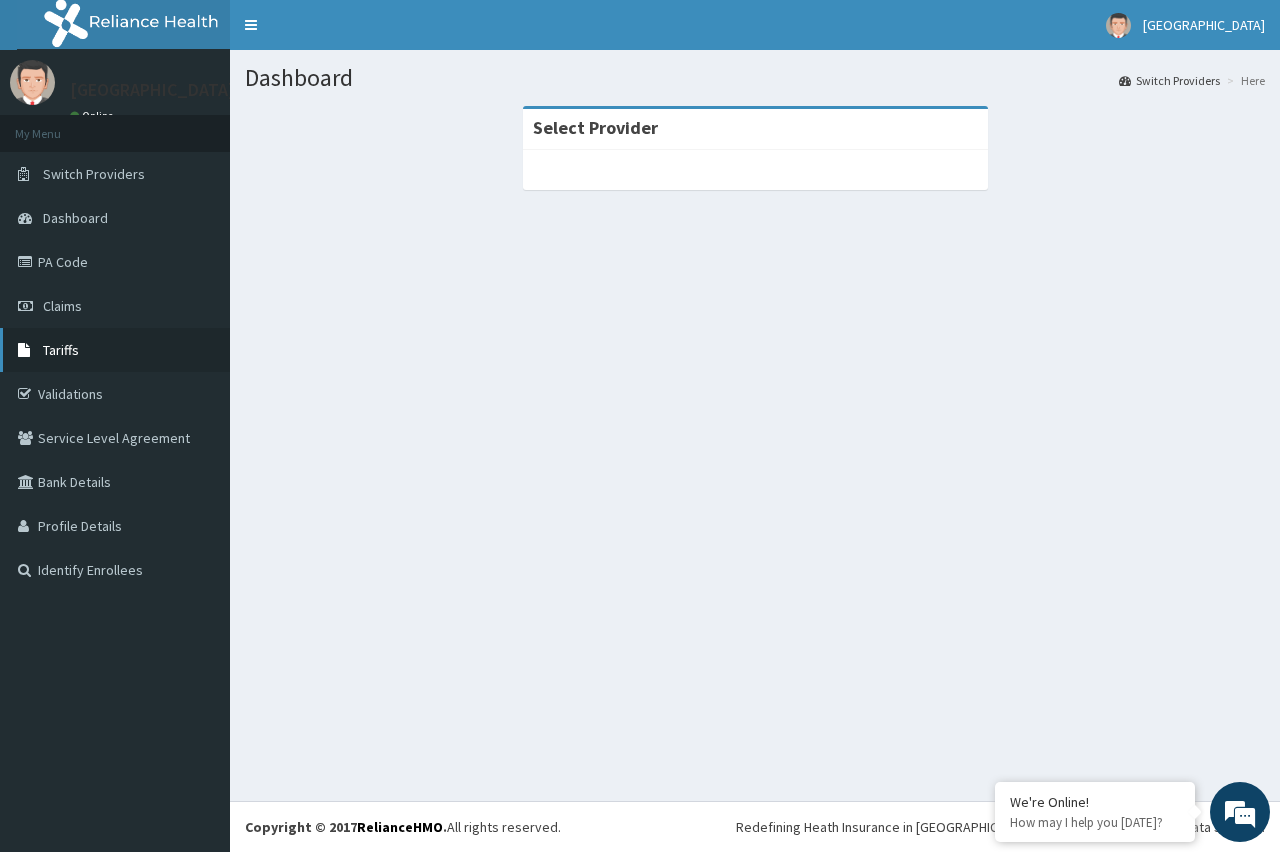 click on "Tariffs" at bounding box center [61, 350] 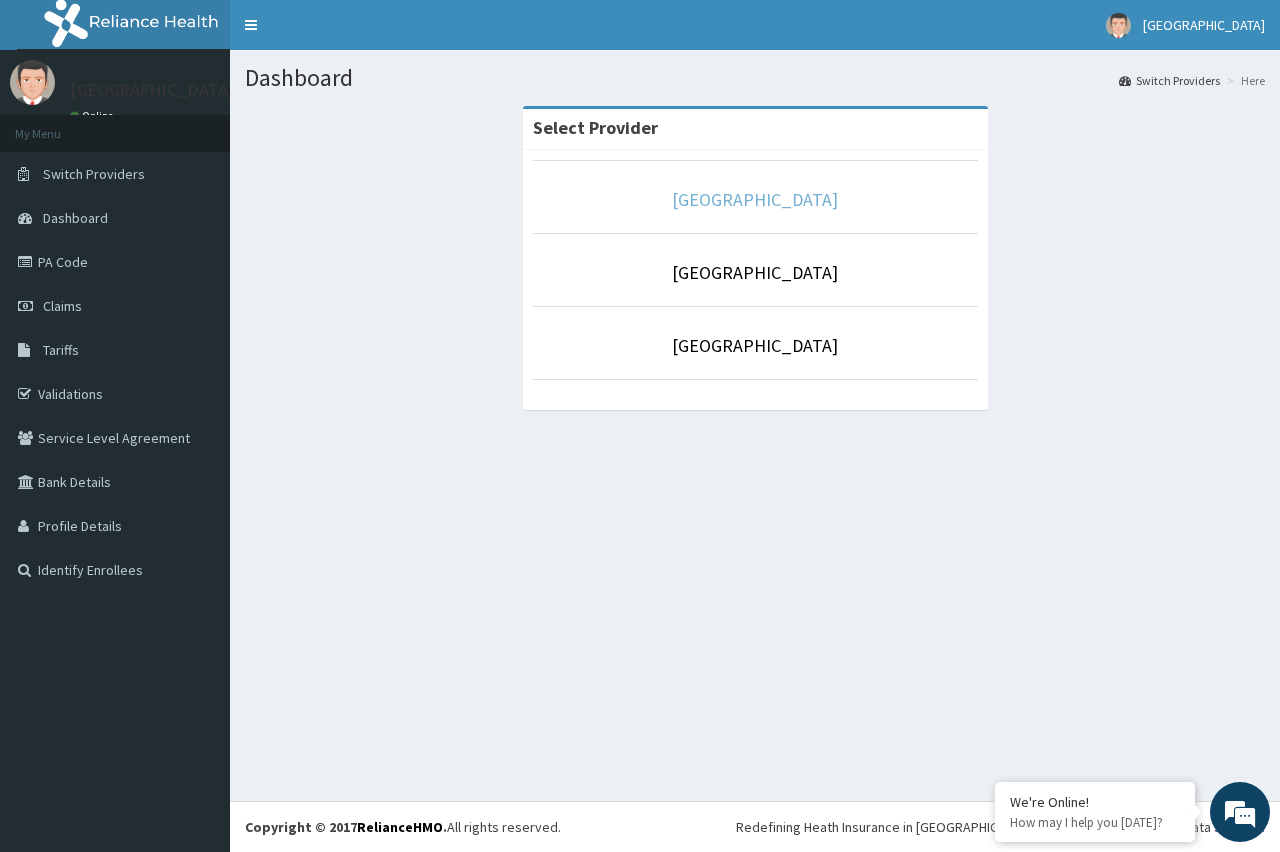 scroll, scrollTop: 0, scrollLeft: 0, axis: both 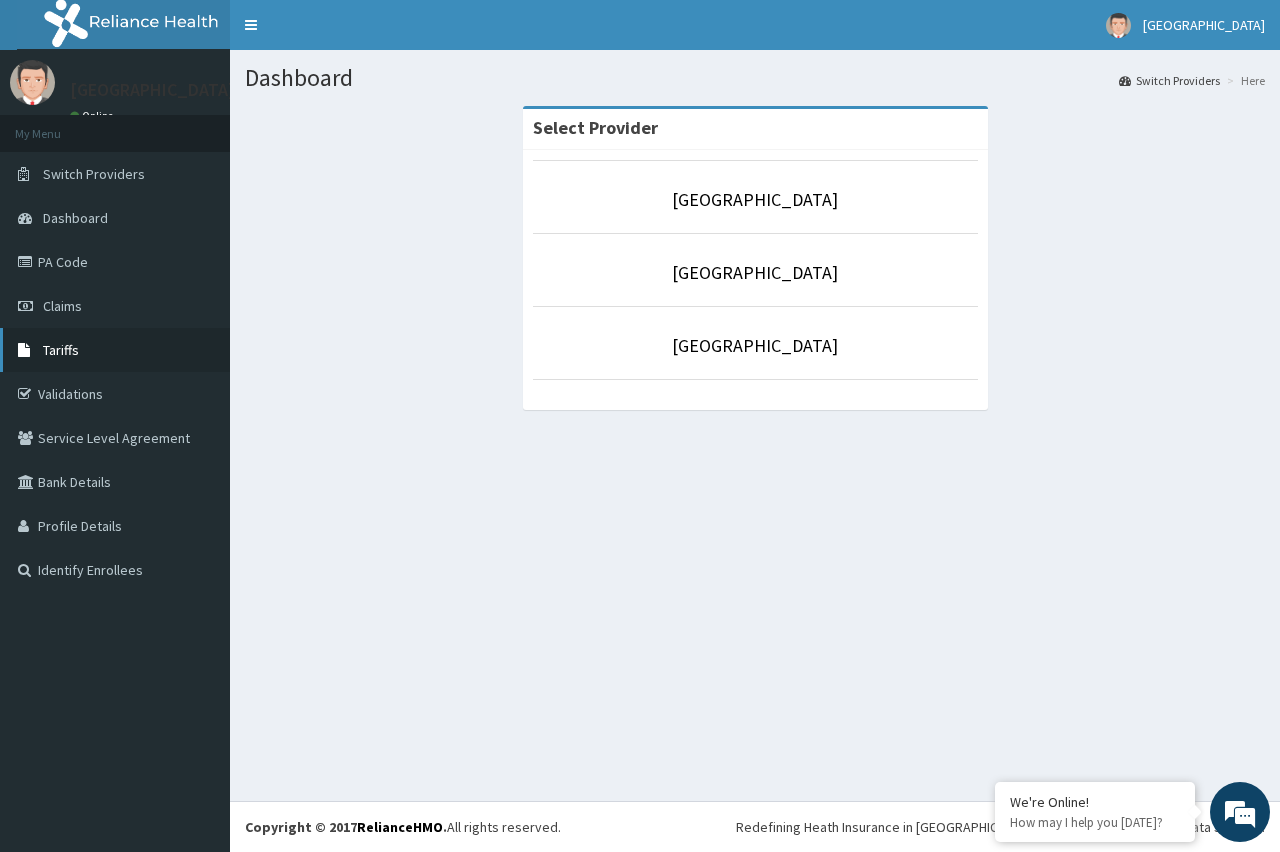 click on "Tariffs" at bounding box center [115, 350] 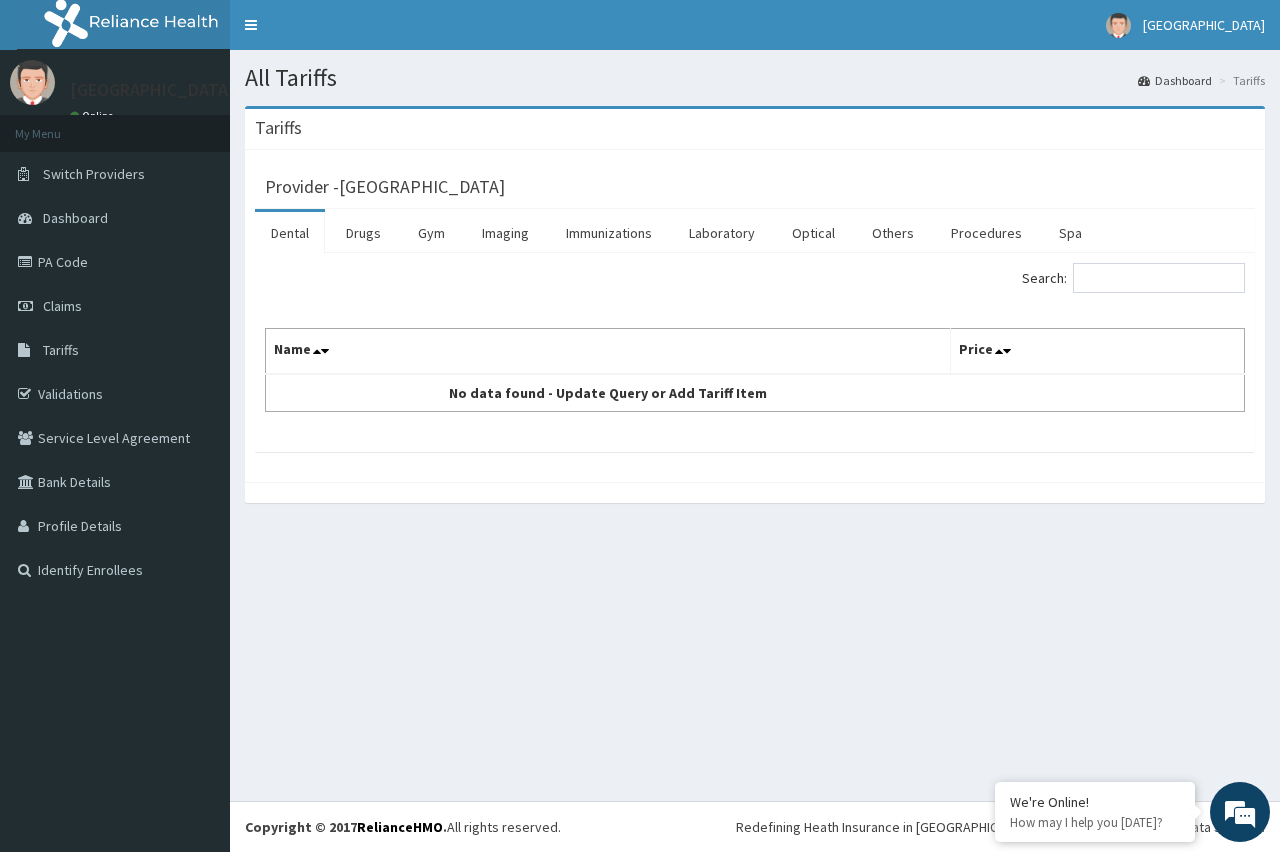 scroll, scrollTop: 0, scrollLeft: 0, axis: both 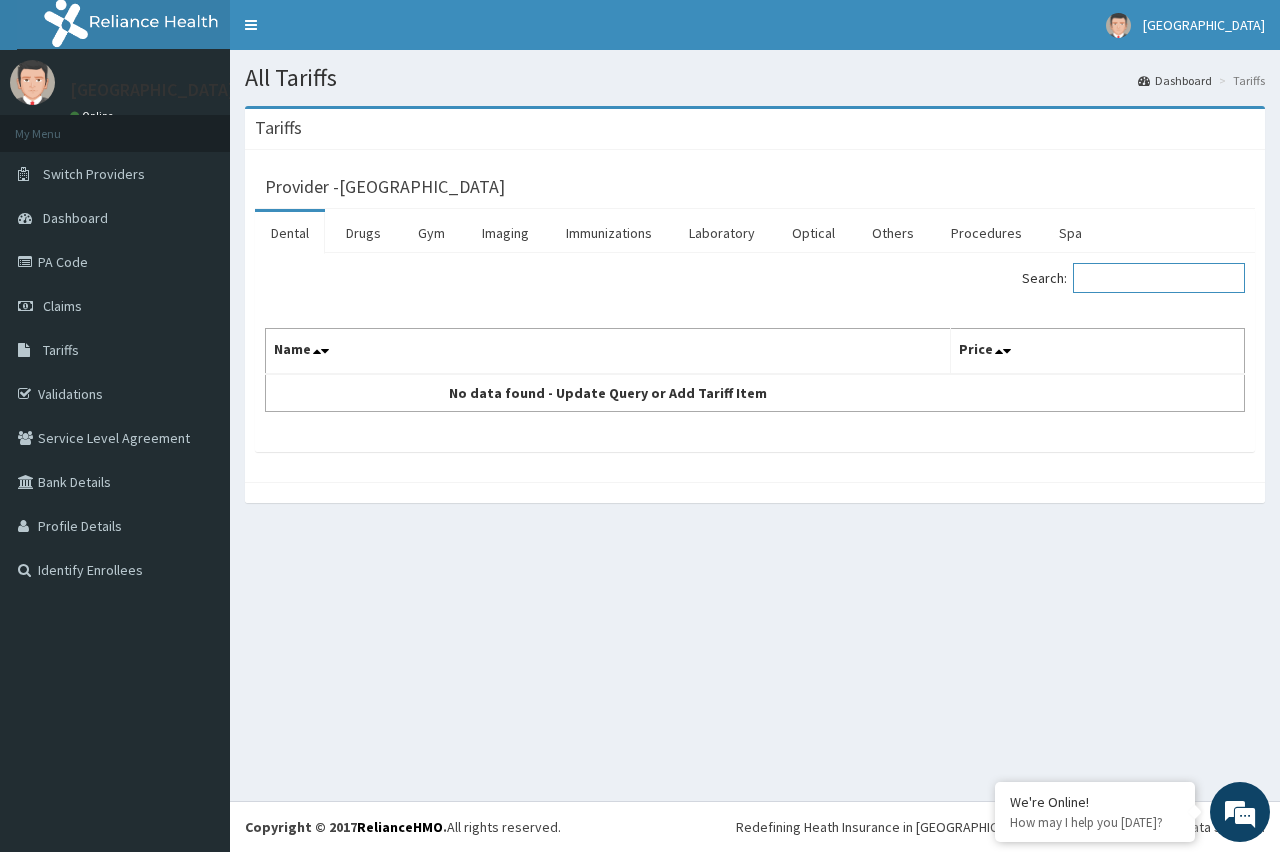 click on "Search:" at bounding box center [1159, 278] 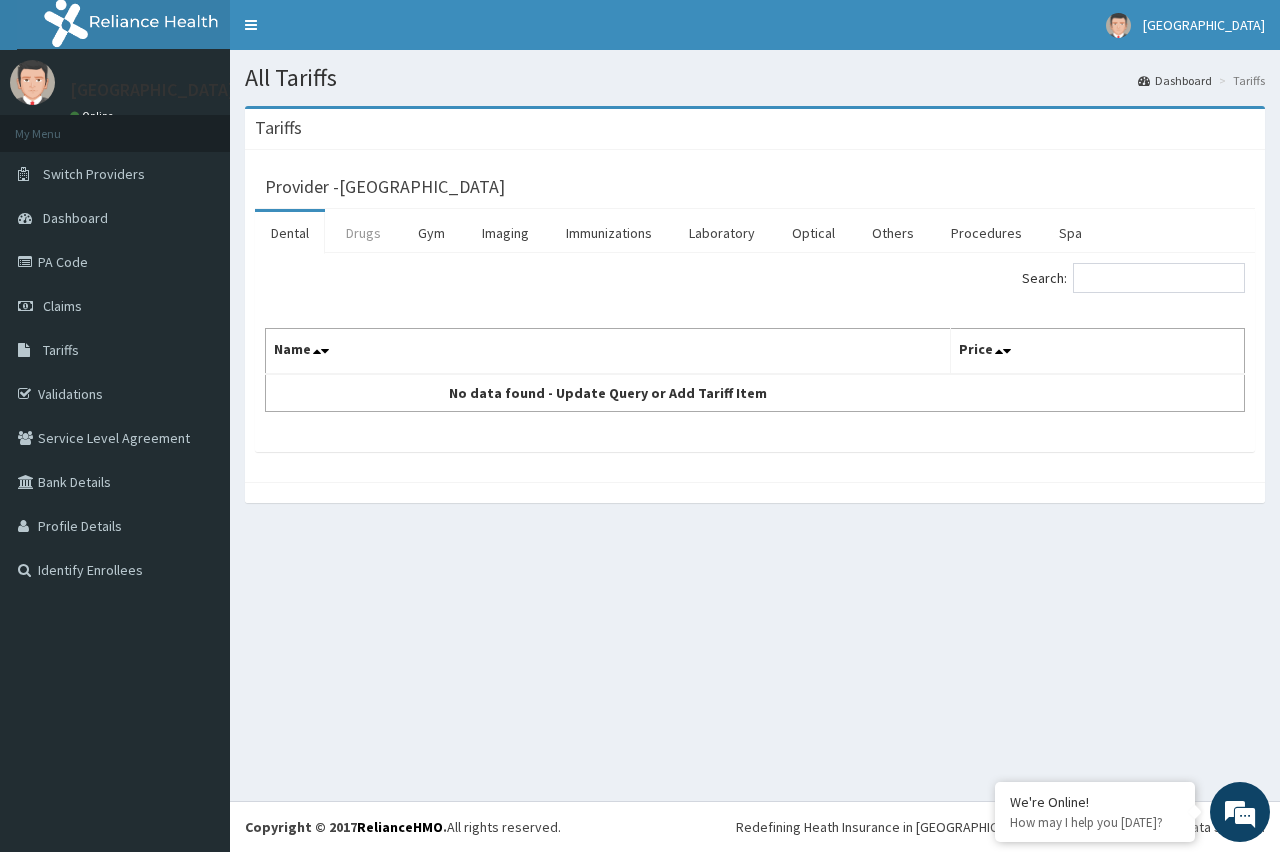 click on "Drugs" at bounding box center [363, 233] 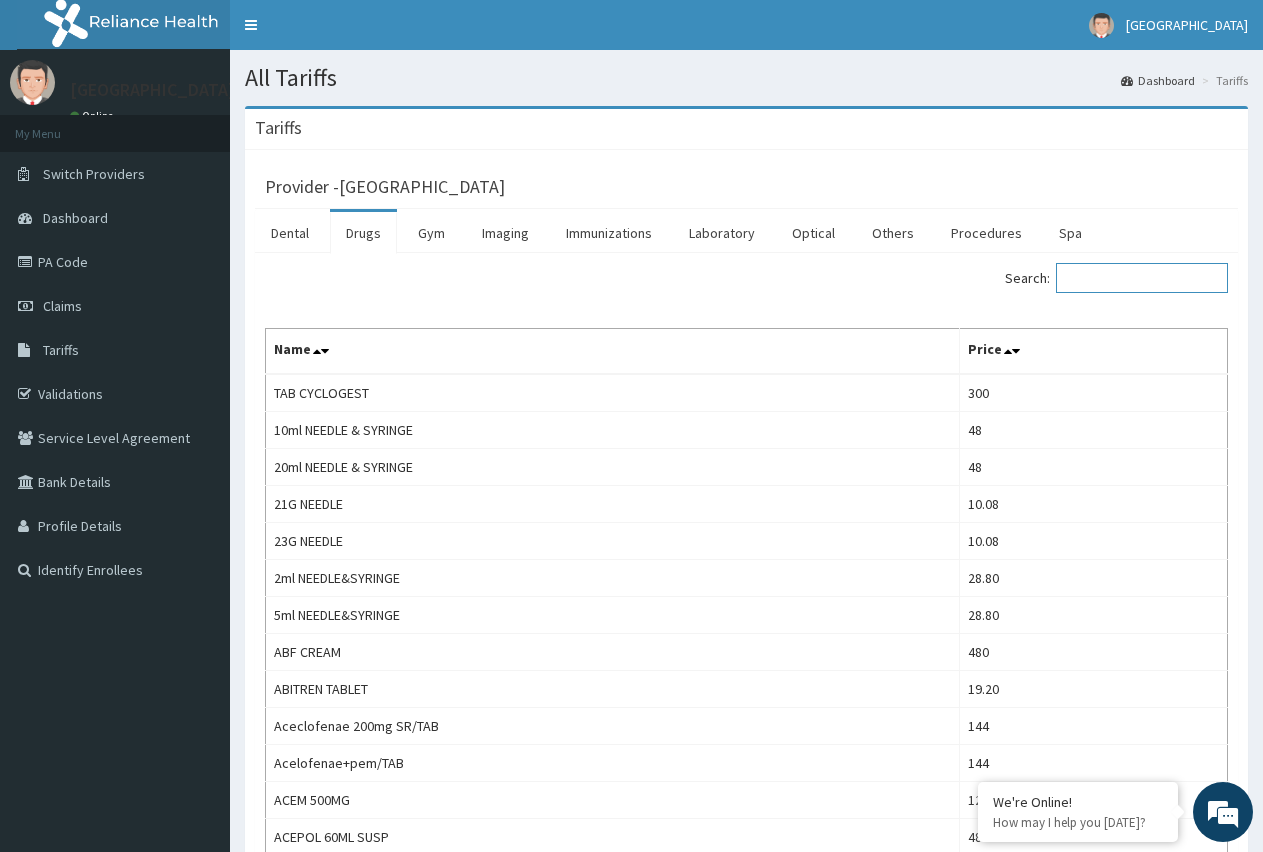 click on "Search:" at bounding box center (1142, 278) 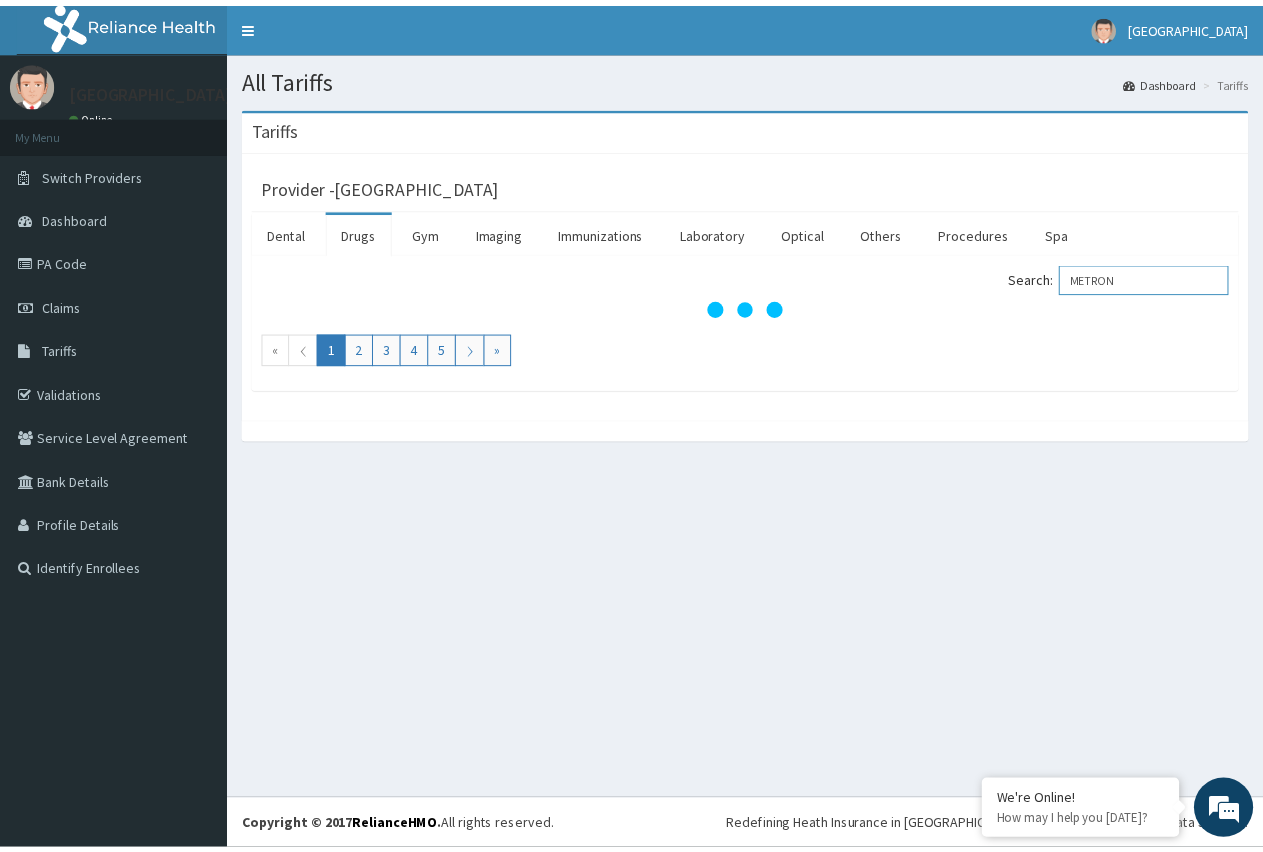 scroll, scrollTop: 0, scrollLeft: 0, axis: both 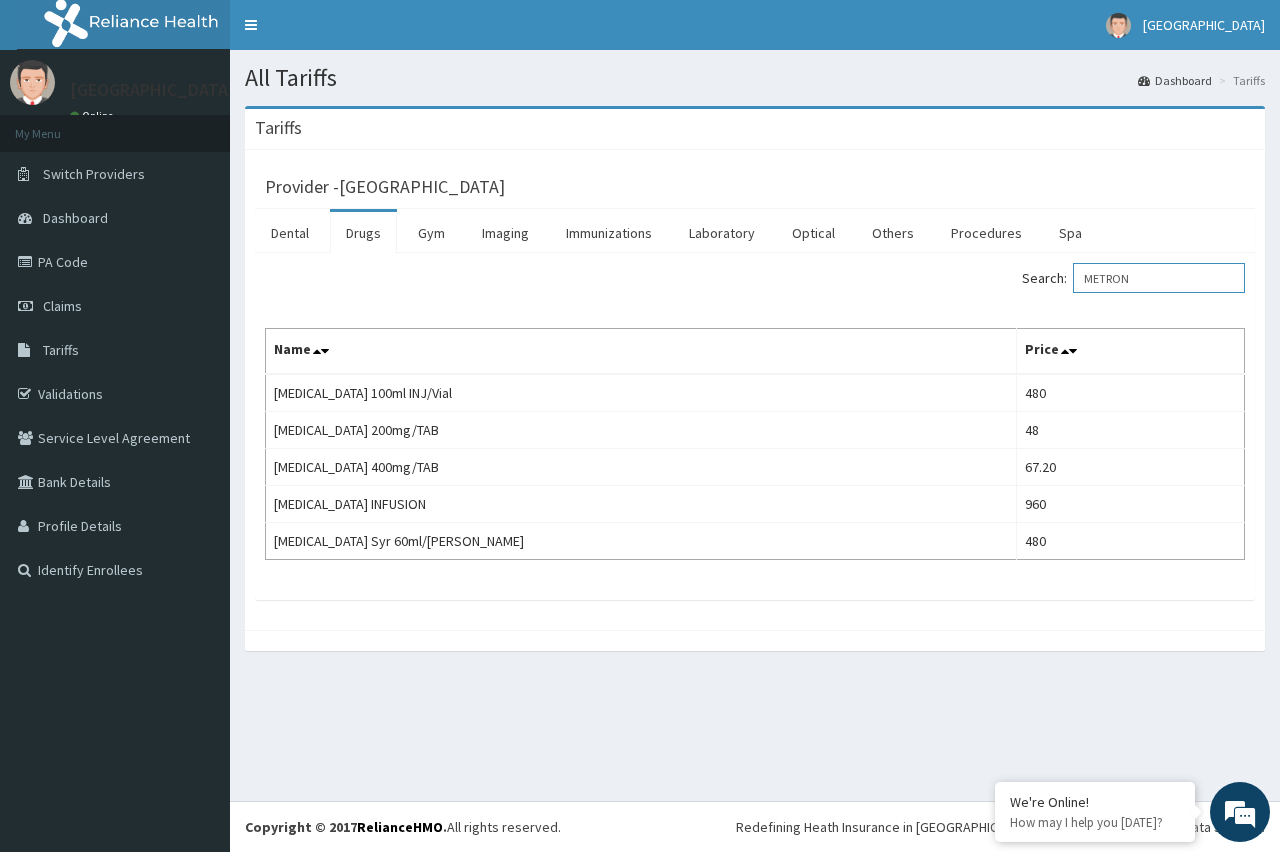 drag, startPoint x: 1170, startPoint y: 273, endPoint x: 1013, endPoint y: 279, distance: 157.11461 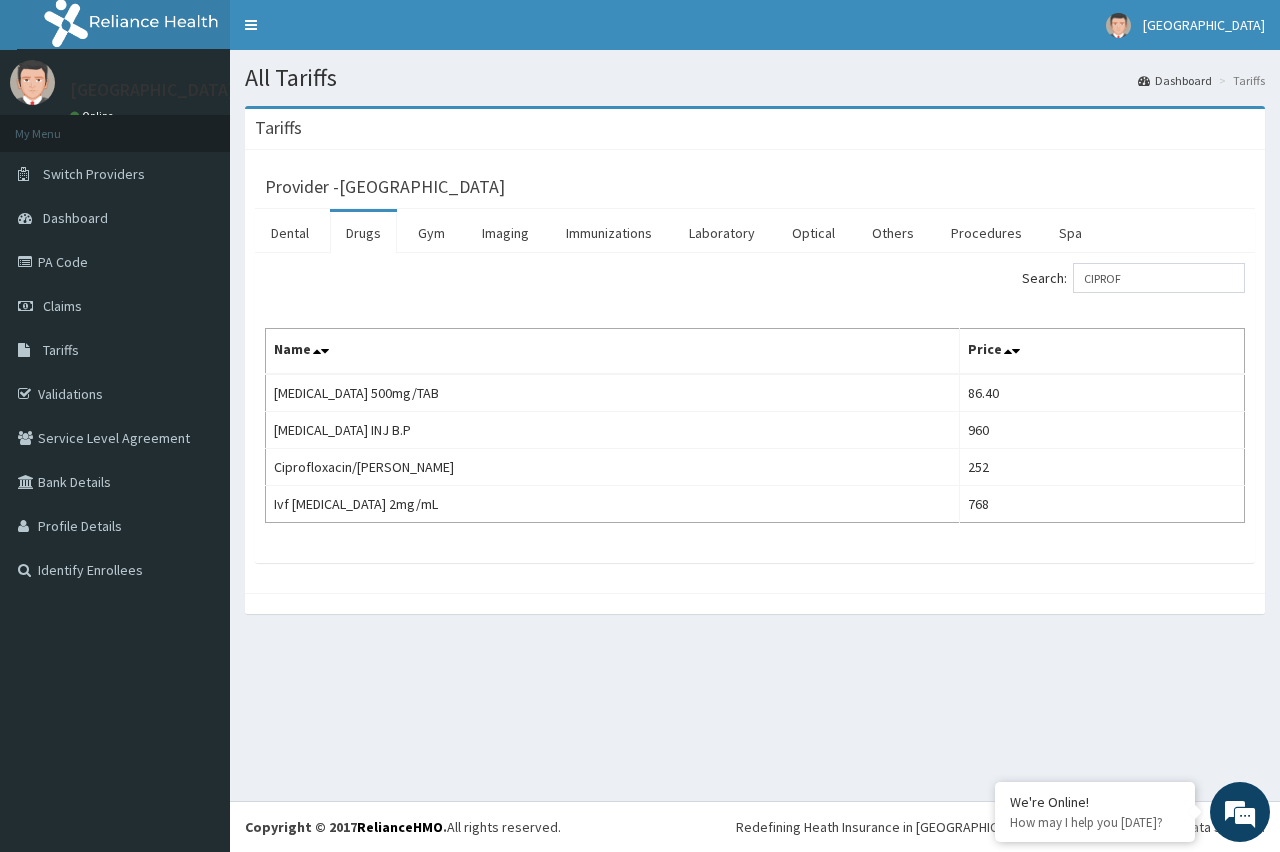 click on "Provider -  Lennox Hospital   Dental Drugs Gym Imaging Immunizations Laboratory Optical Others Procedures Spa Search: CIPROF Name Price [MEDICAL_DATA] 500mg/TAB 86.40 [MEDICAL_DATA] INJ B.P 960 Ciprofloxacin/[PERSON_NAME] 252 Ivf [MEDICAL_DATA] 2mg/mL 768" at bounding box center [755, 371] 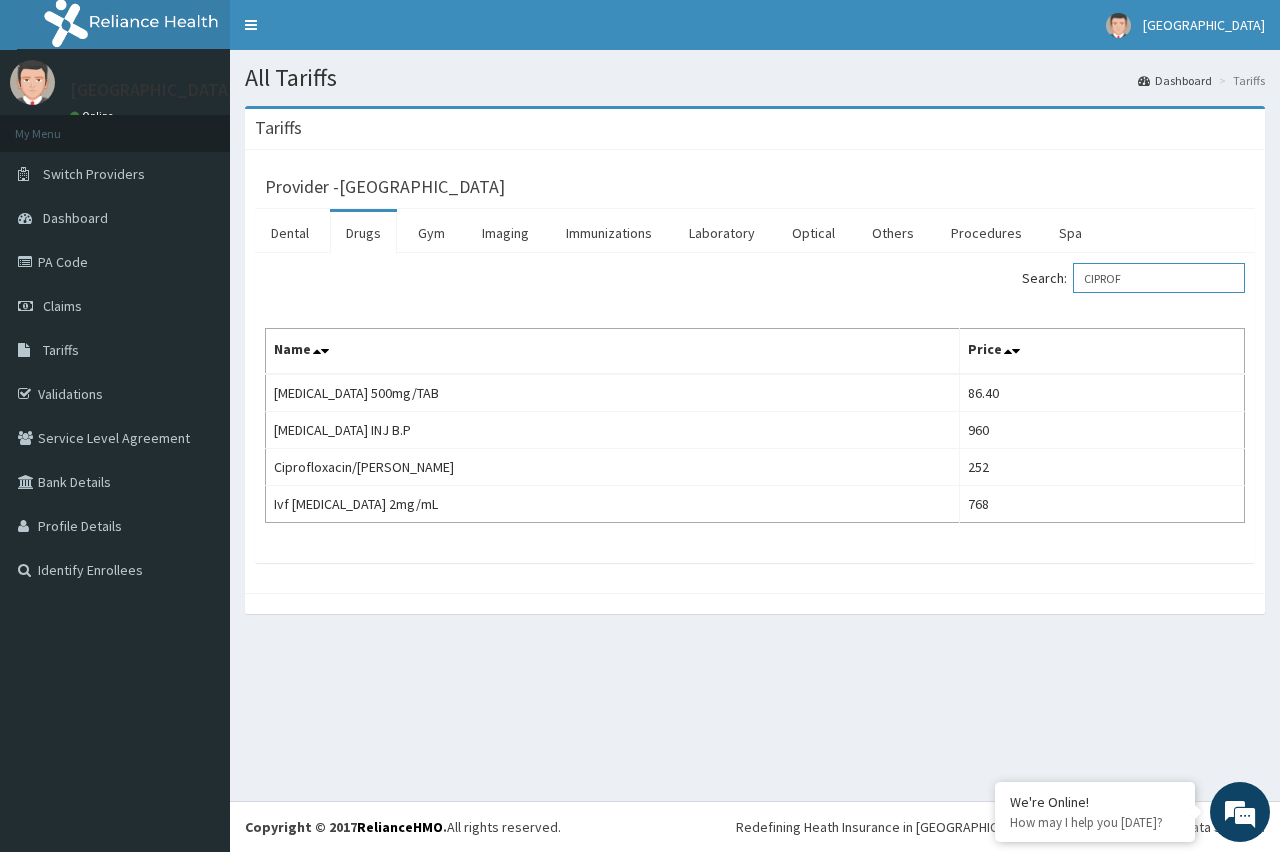 click on "CIPROF" at bounding box center (1159, 278) 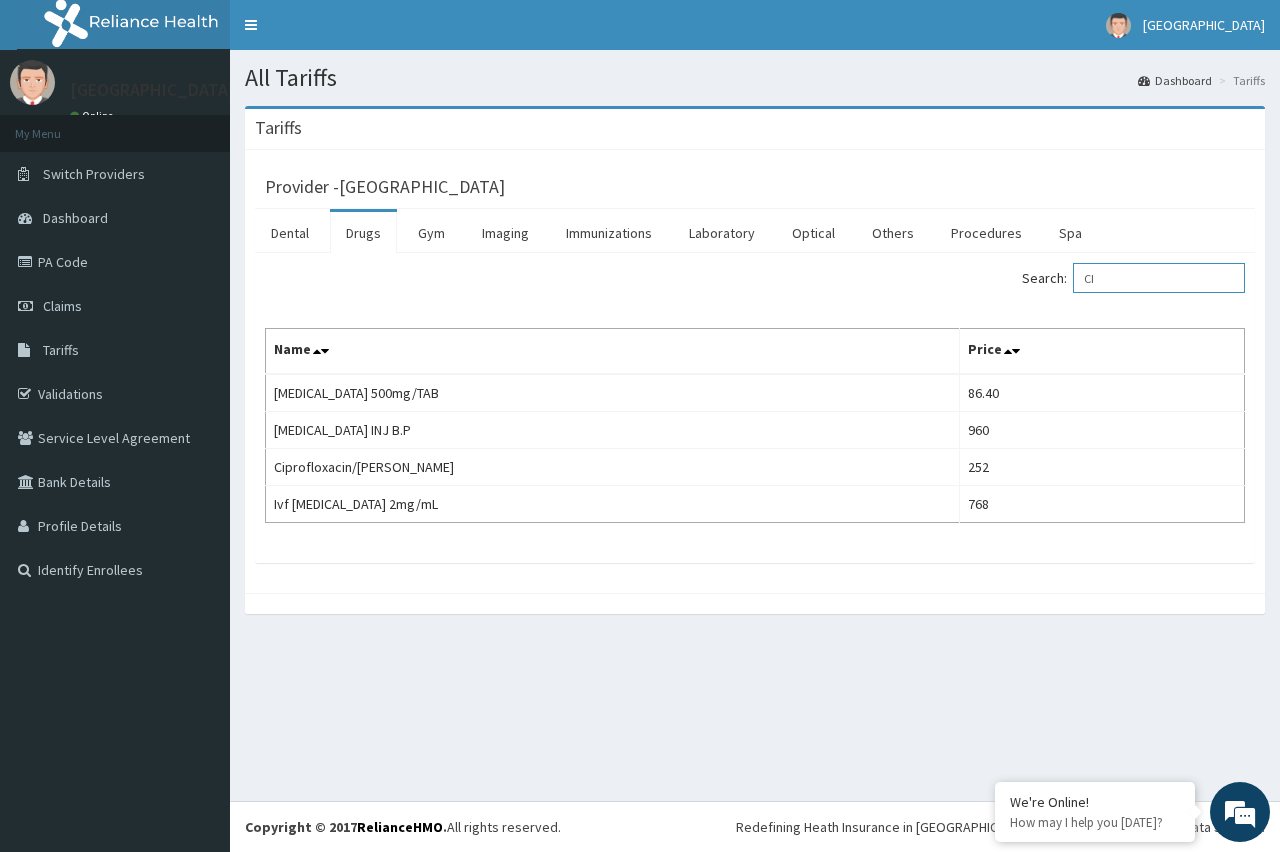type on "C" 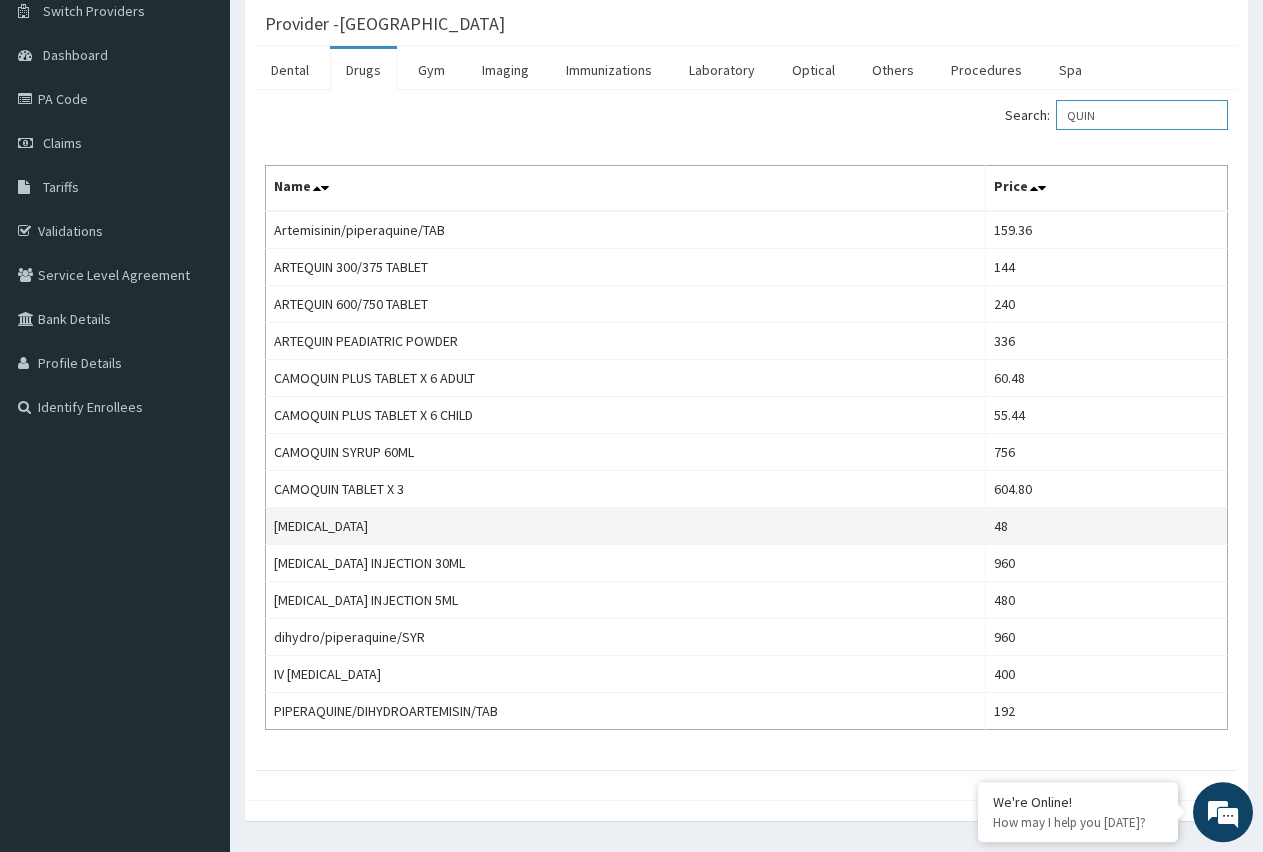 scroll, scrollTop: 219, scrollLeft: 0, axis: vertical 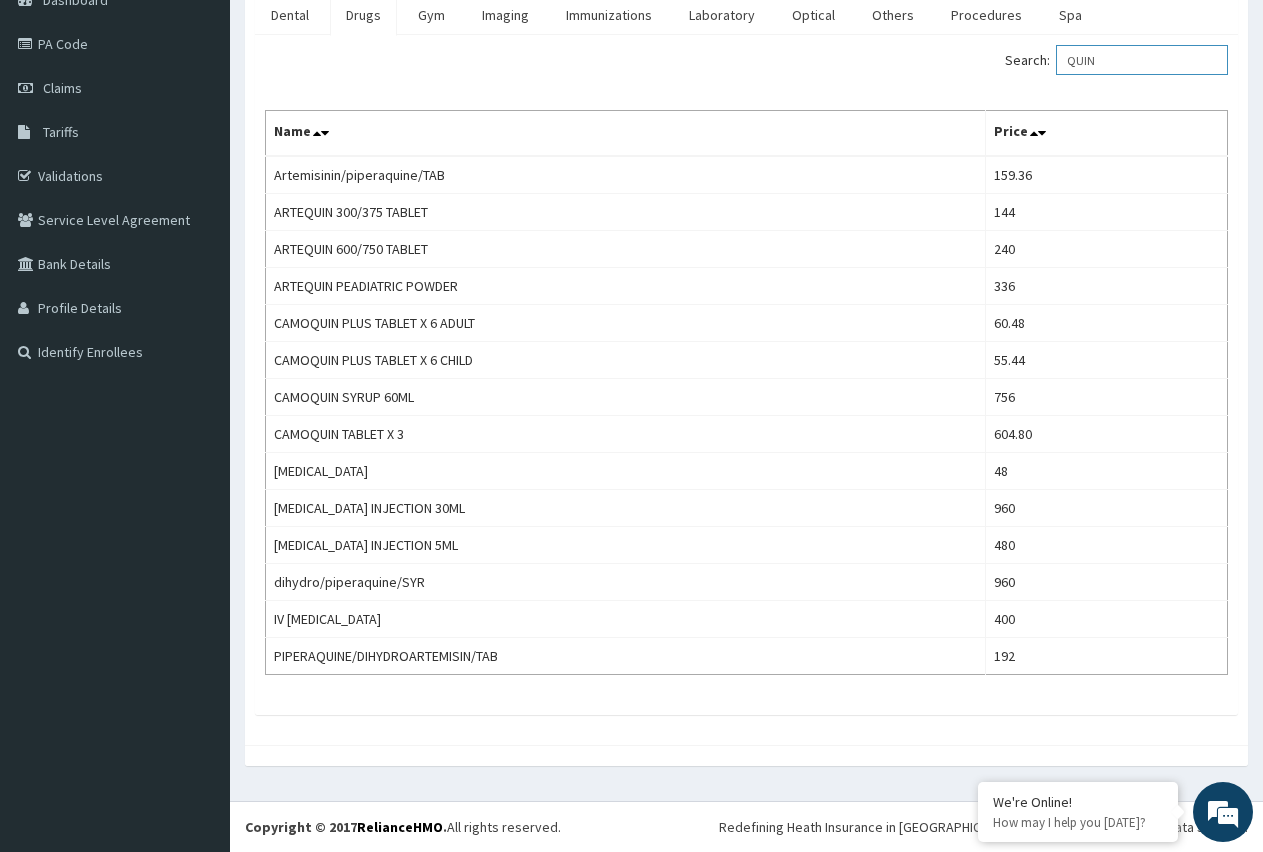 click on "QUIN" at bounding box center (1142, 60) 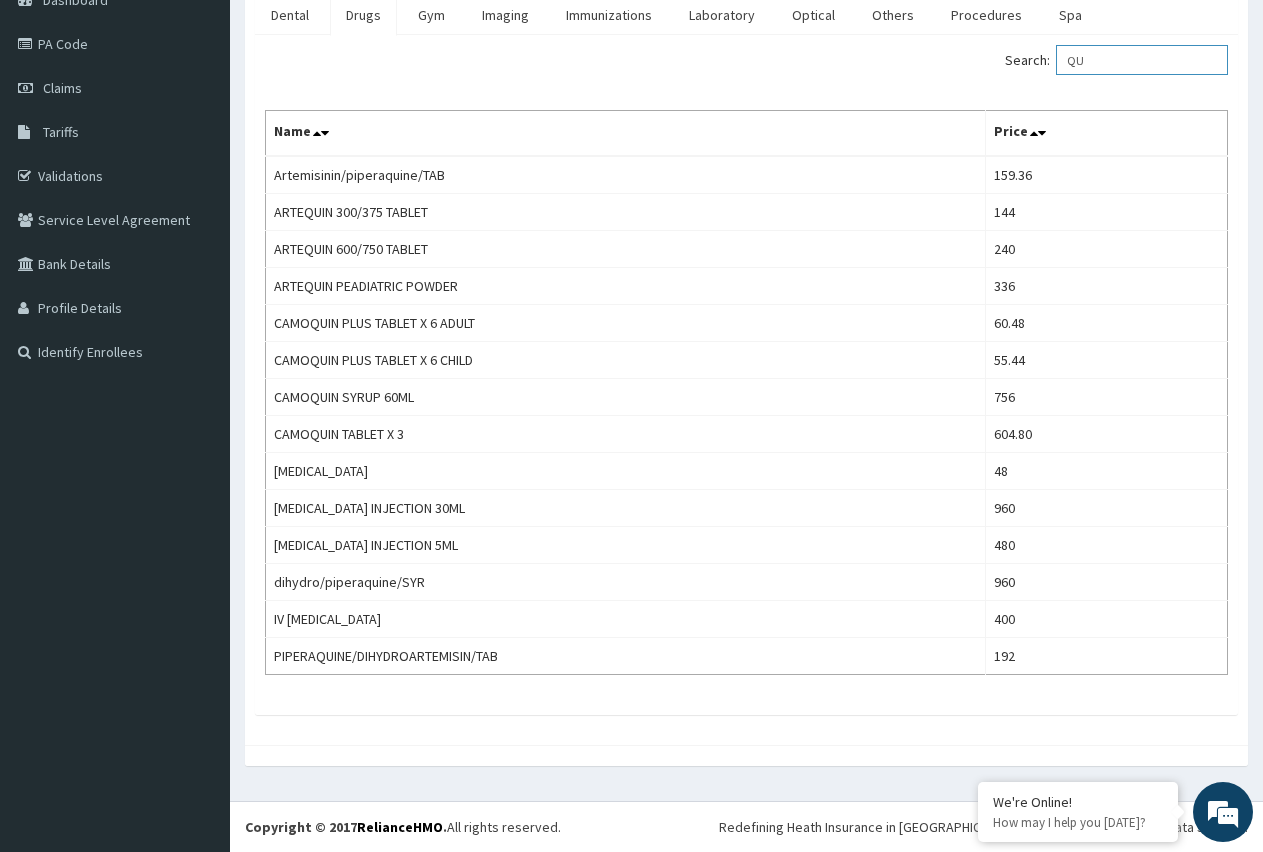 type on "Q" 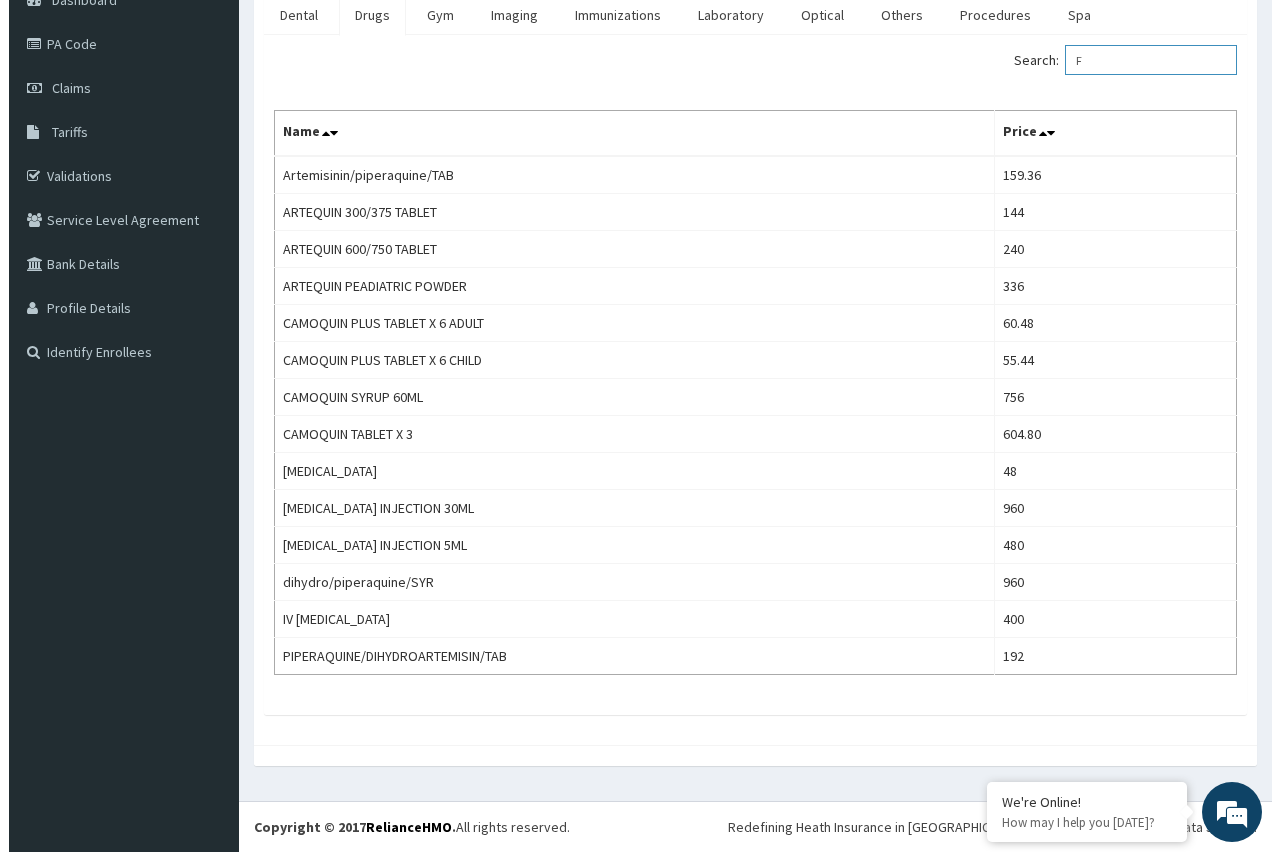scroll, scrollTop: 0, scrollLeft: 0, axis: both 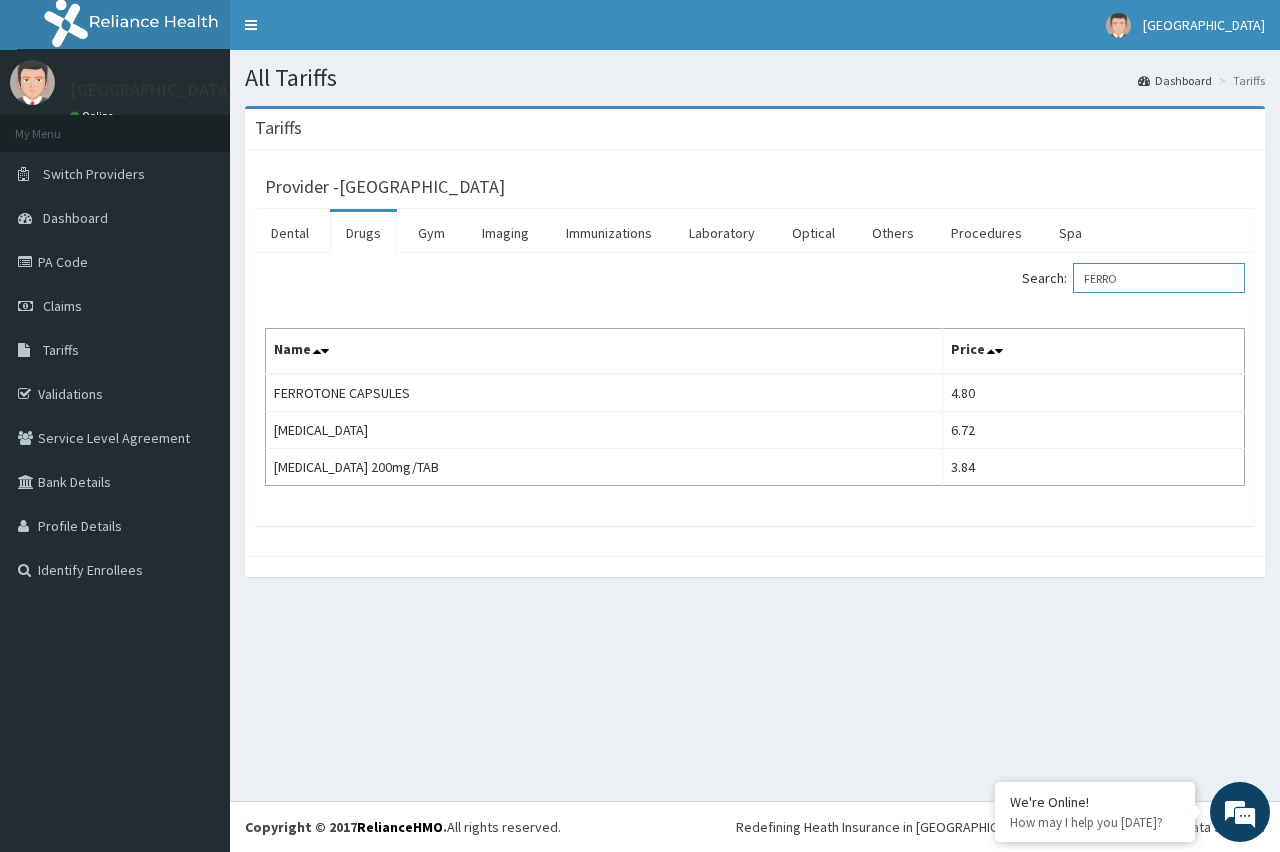 click on "FERRO" at bounding box center [1159, 278] 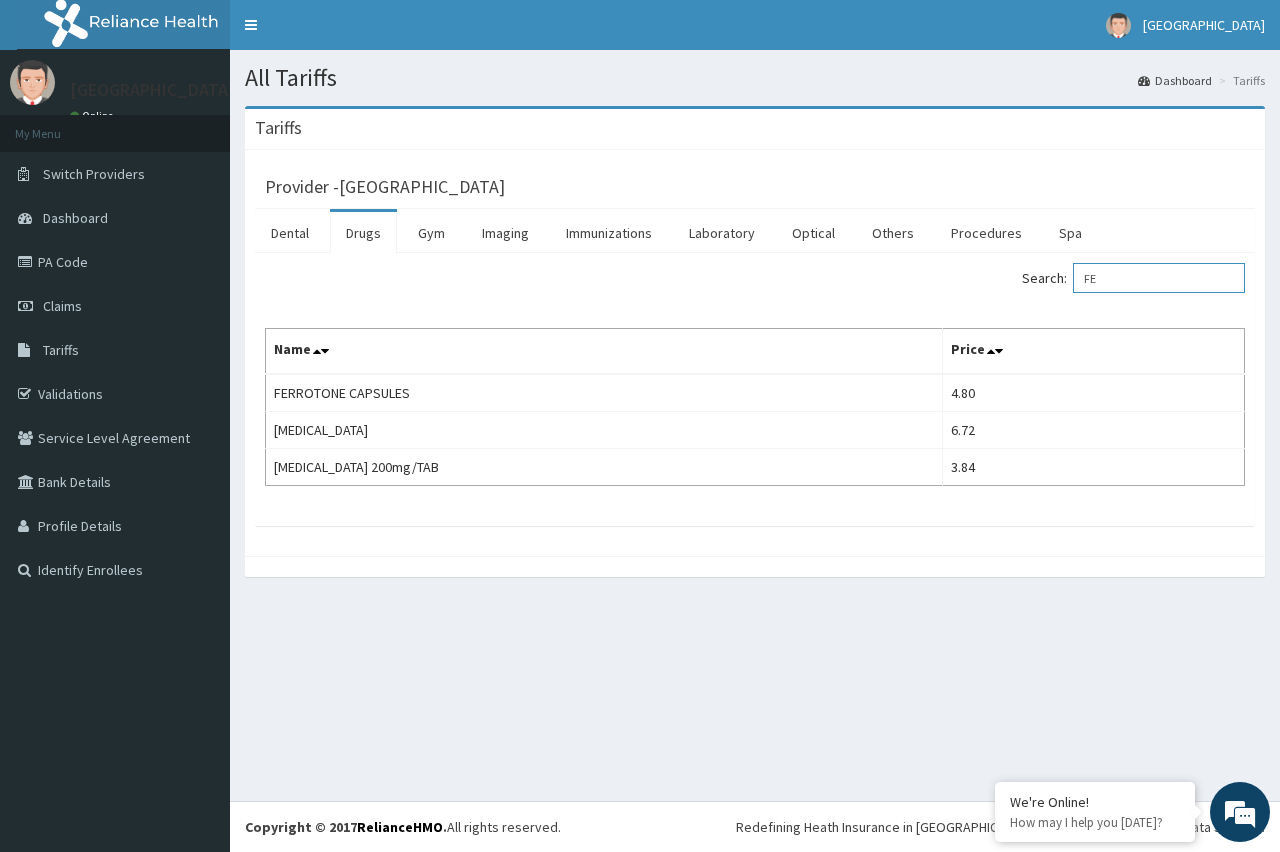 type on "F" 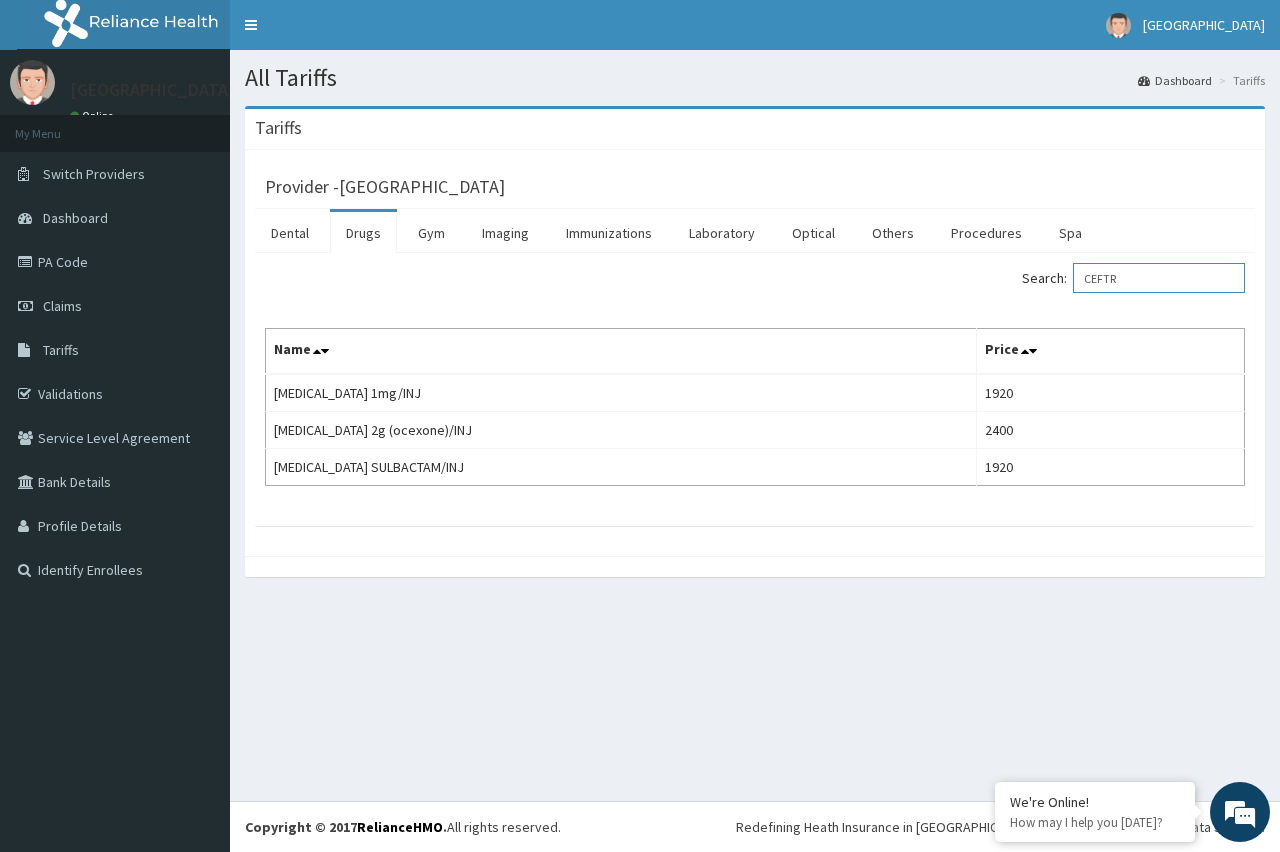 type on "CEFTR" 